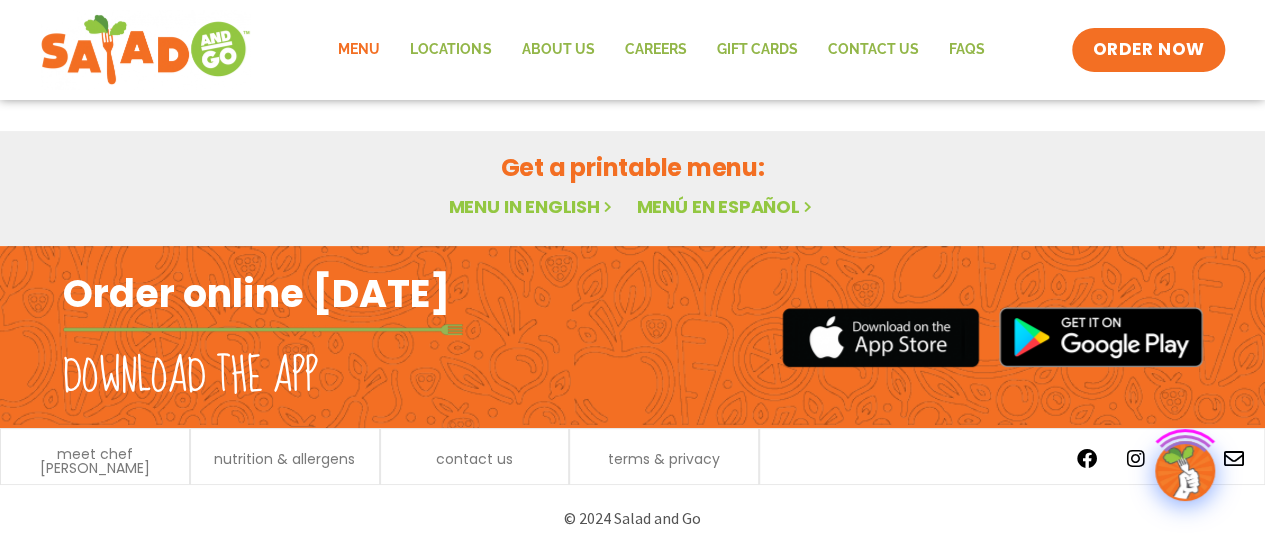 scroll, scrollTop: 143, scrollLeft: 0, axis: vertical 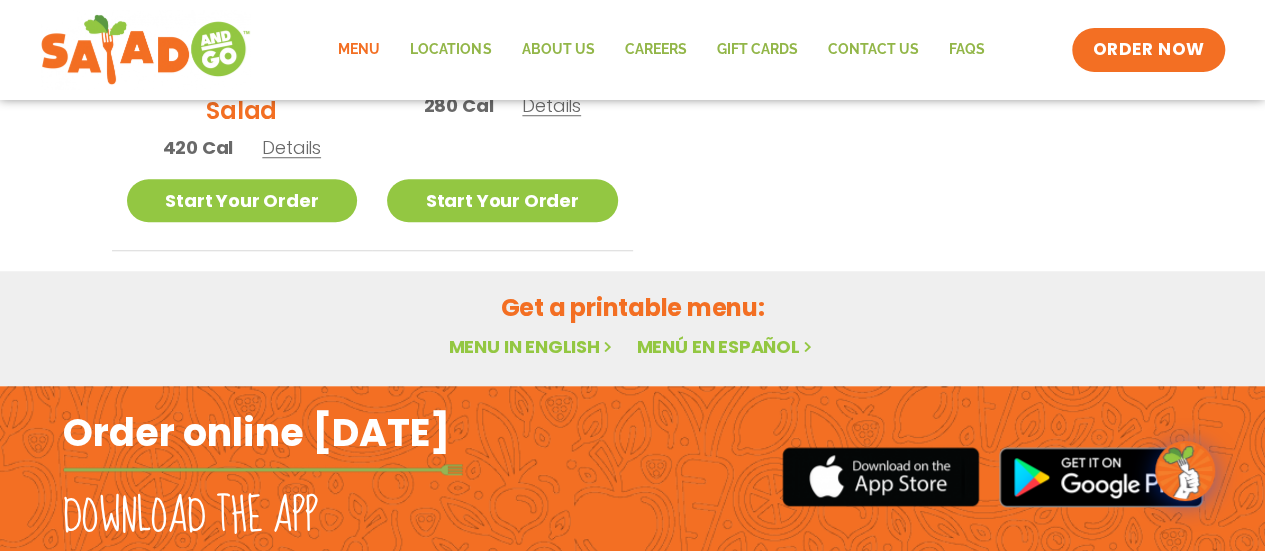 click on "Menu in English" at bounding box center (532, 346) 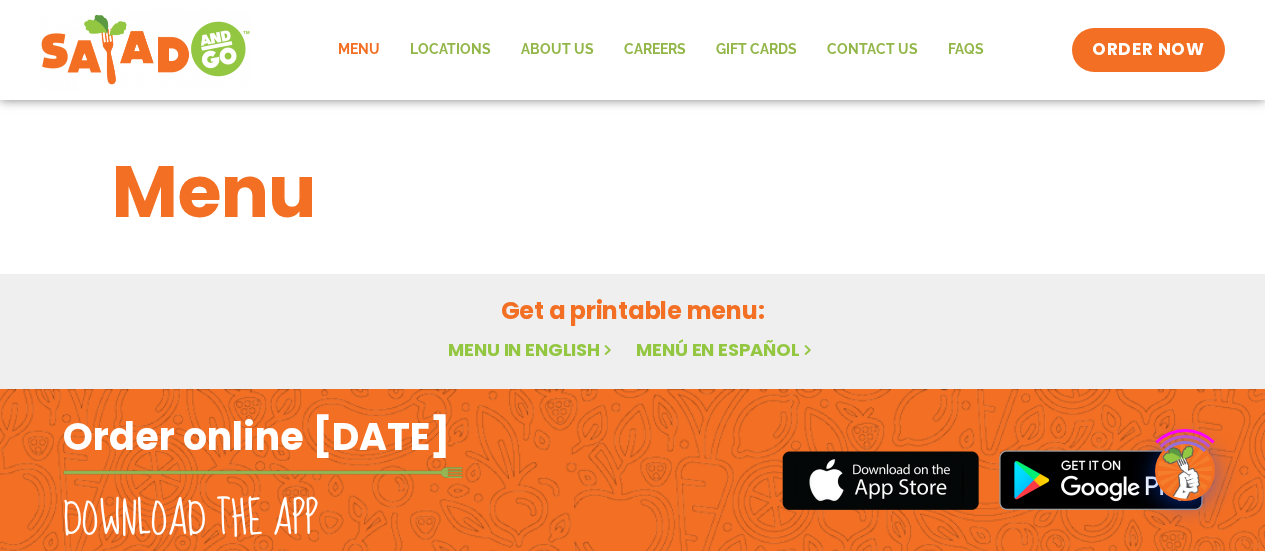 scroll, scrollTop: 0, scrollLeft: 0, axis: both 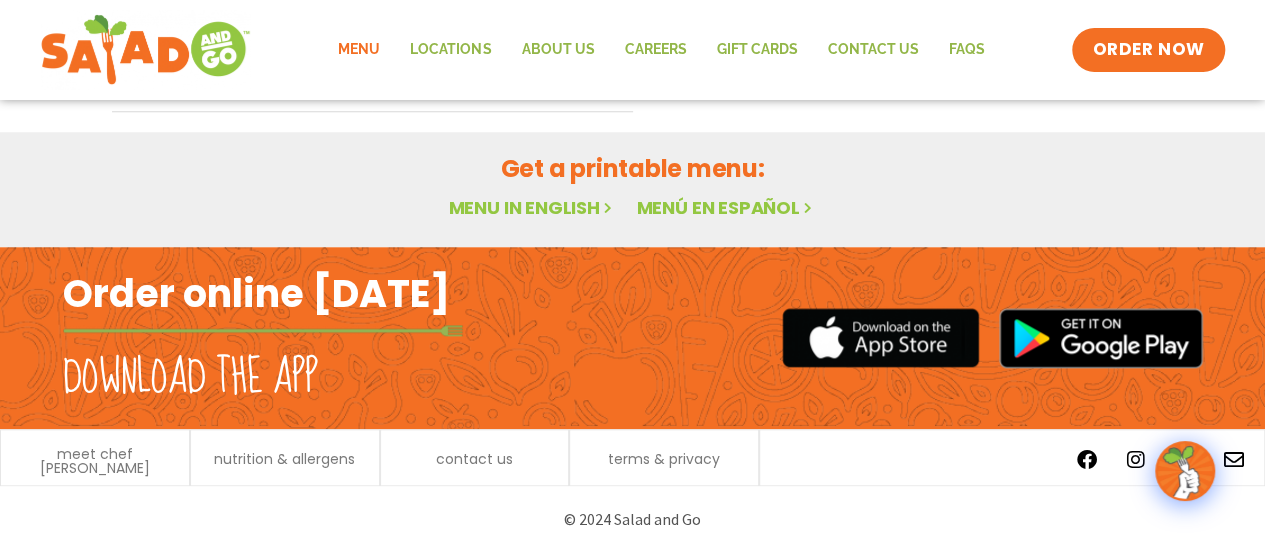 click on "Menu" 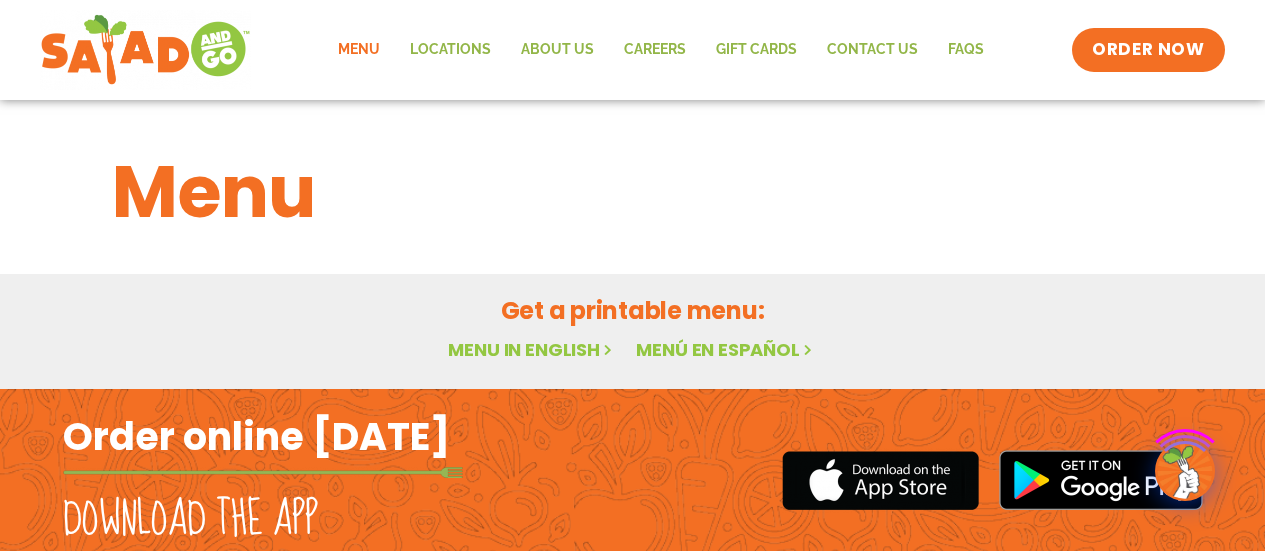 scroll, scrollTop: 0, scrollLeft: 0, axis: both 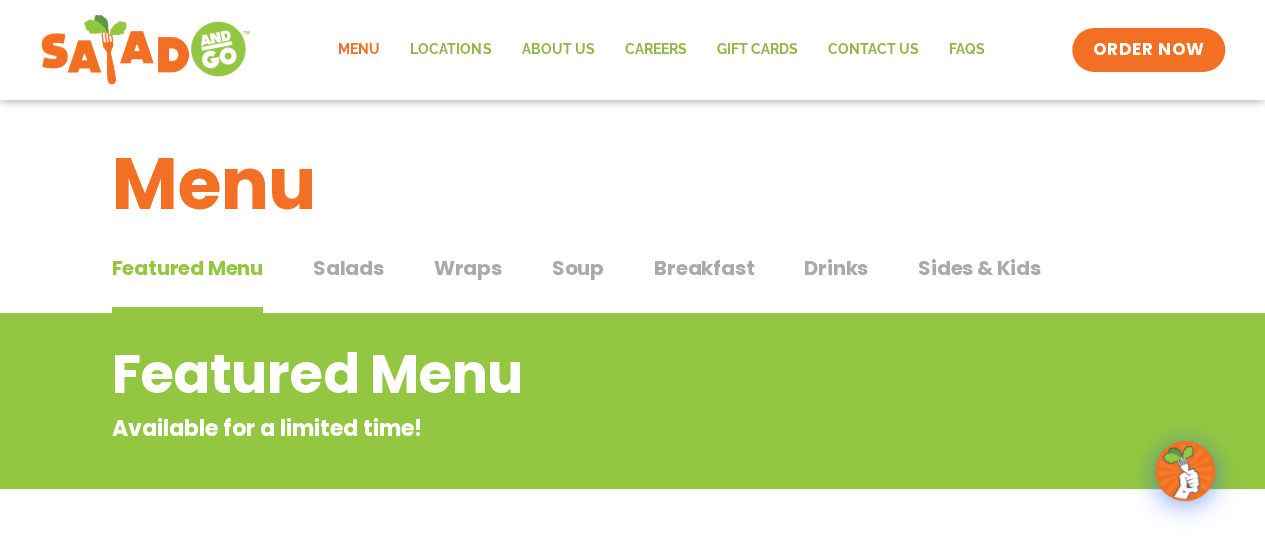 click on "Salads" at bounding box center (348, 268) 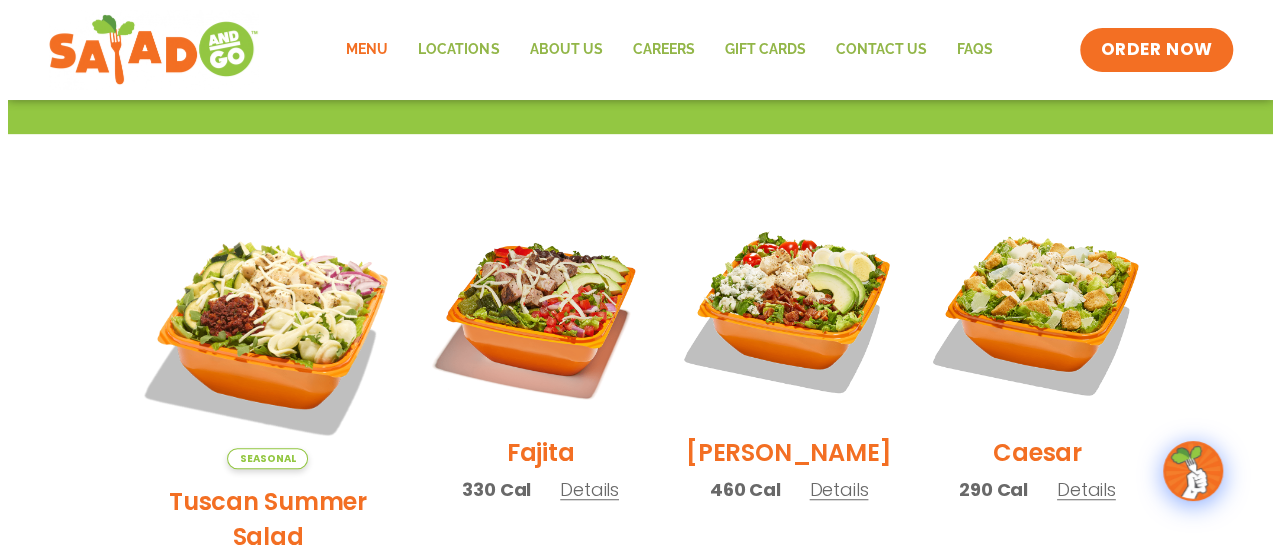 scroll, scrollTop: 461, scrollLeft: 0, axis: vertical 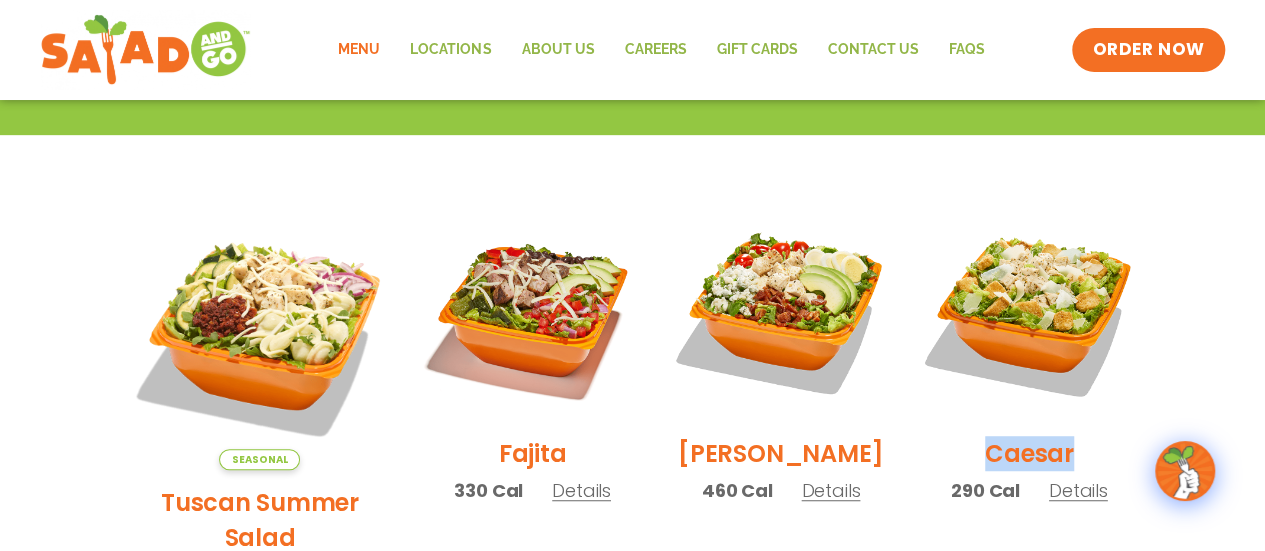 drag, startPoint x: 1083, startPoint y: 468, endPoint x: 971, endPoint y: 468, distance: 112 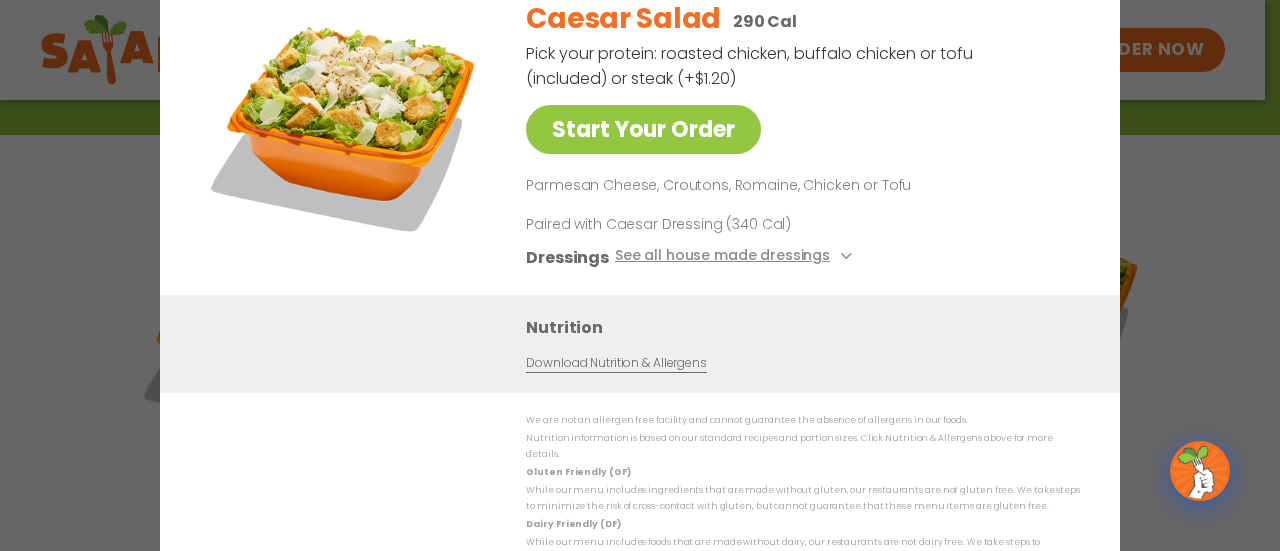 copy on "Caesar" 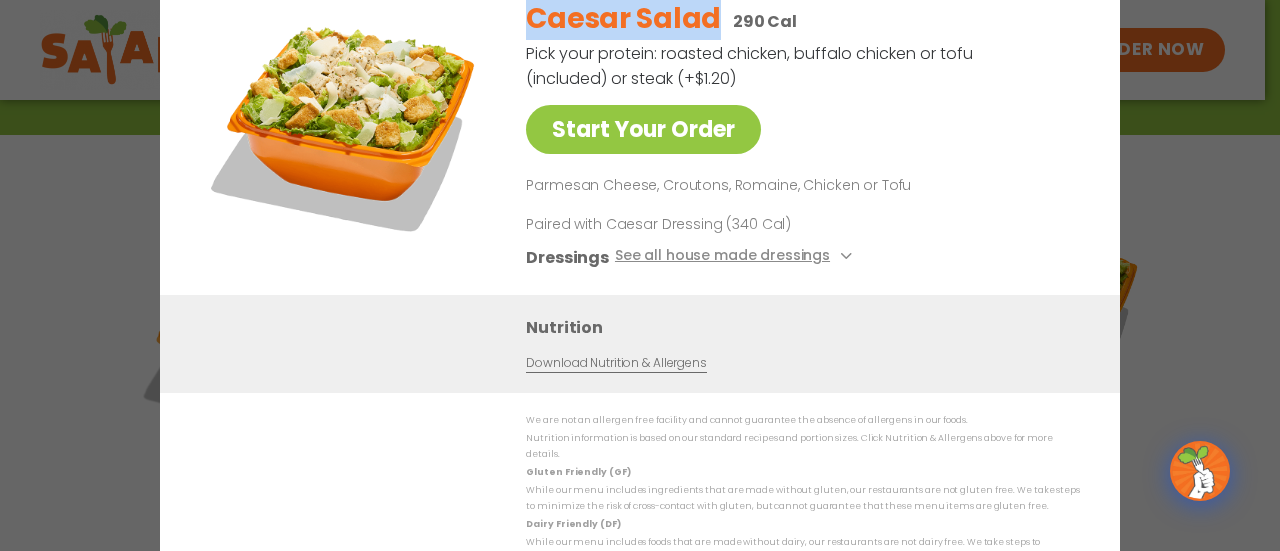 drag, startPoint x: 716, startPoint y: 33, endPoint x: 530, endPoint y: 11, distance: 187.29655 